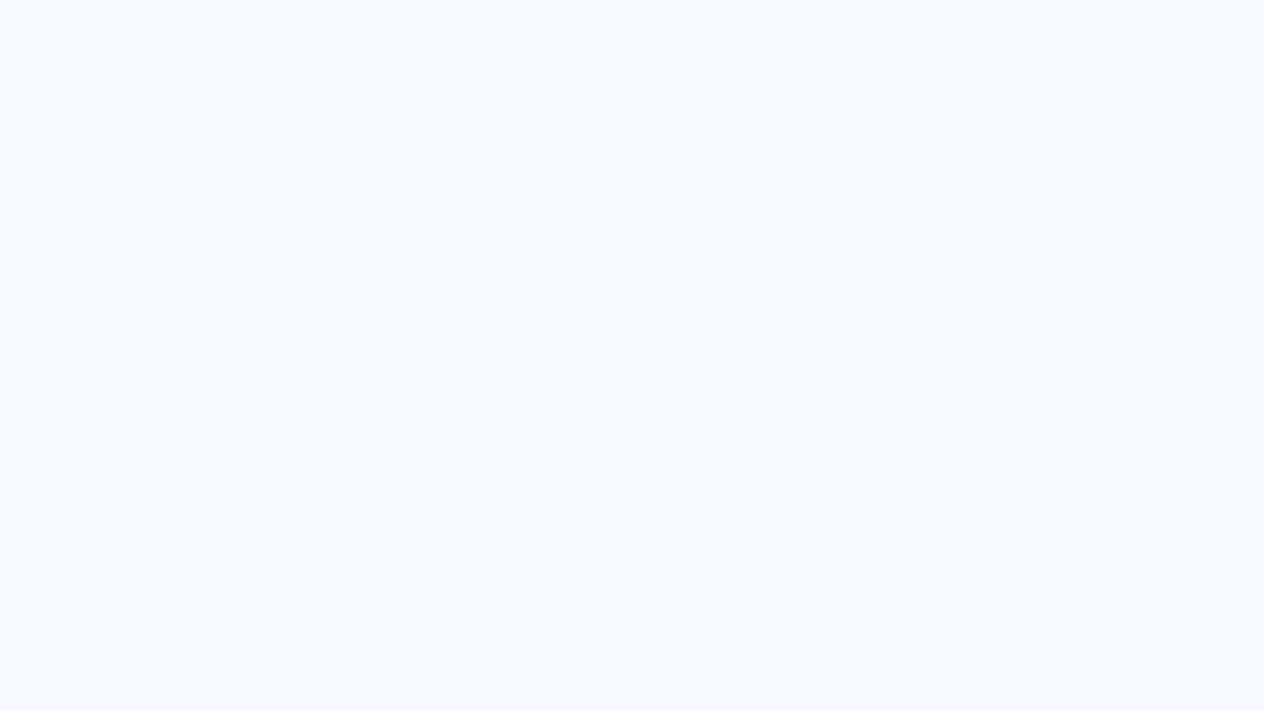 scroll, scrollTop: 0, scrollLeft: 0, axis: both 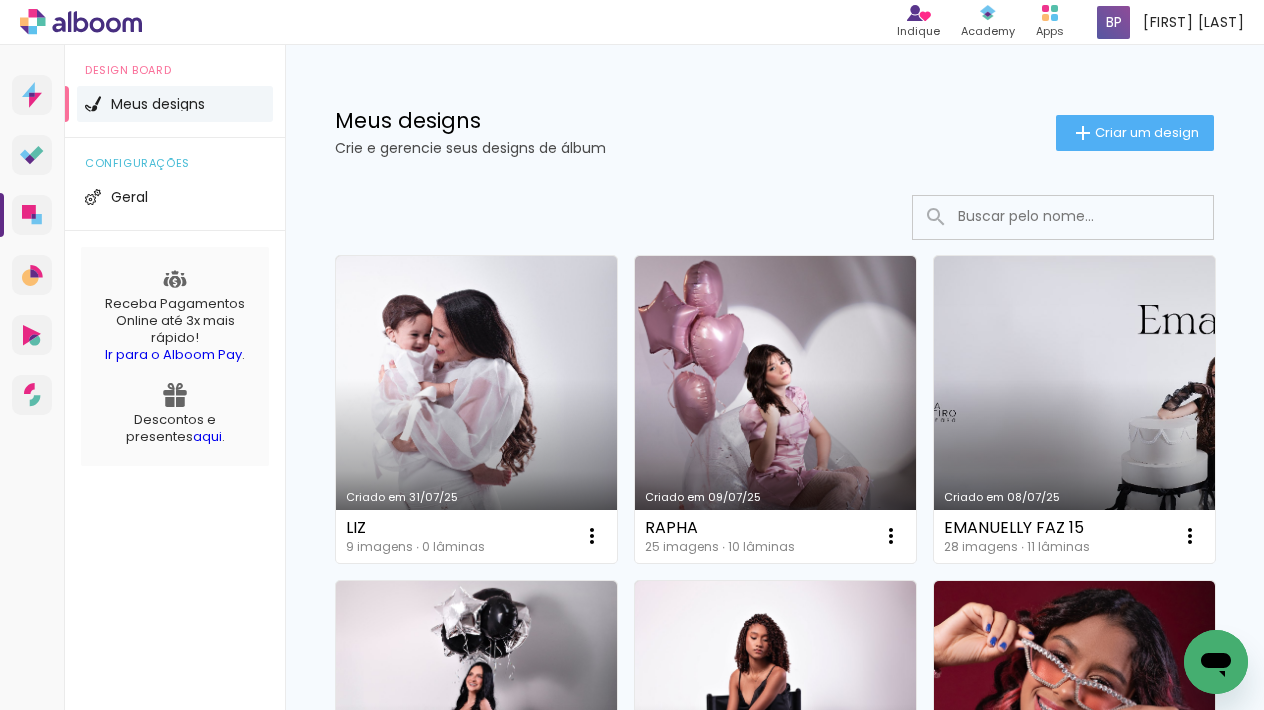 click at bounding box center [1090, 216] 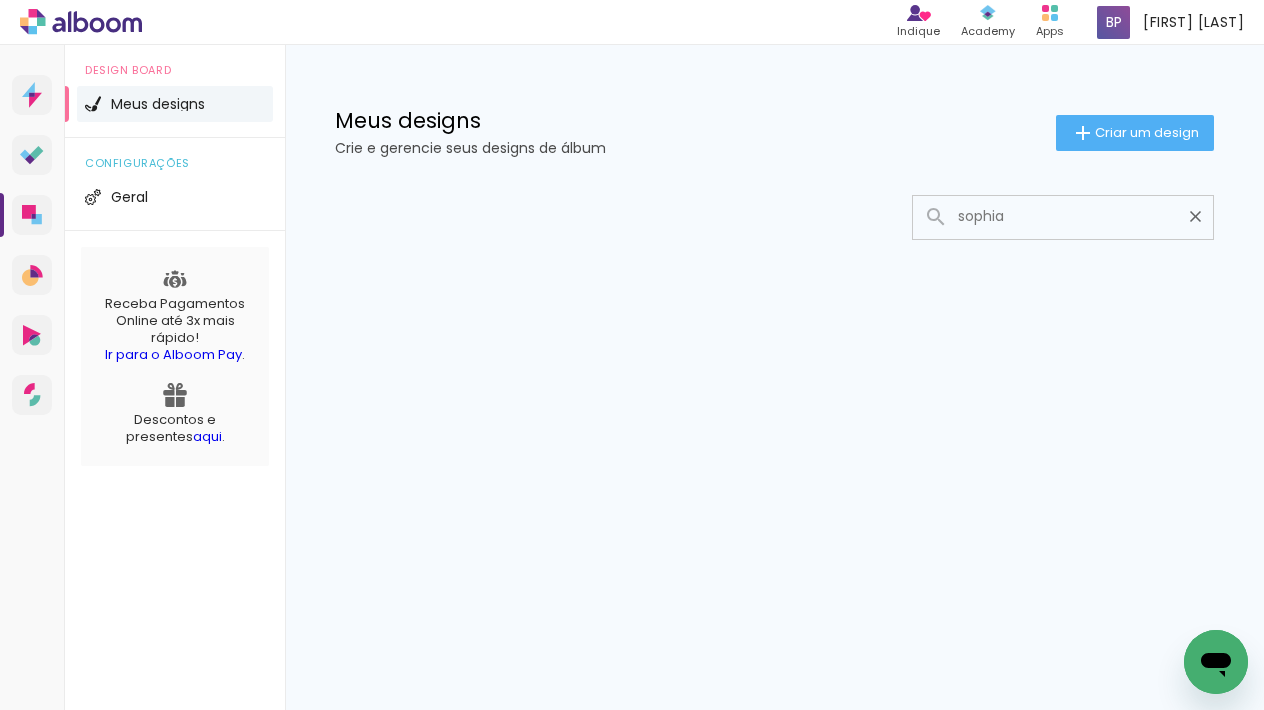type on "[FIRST]" 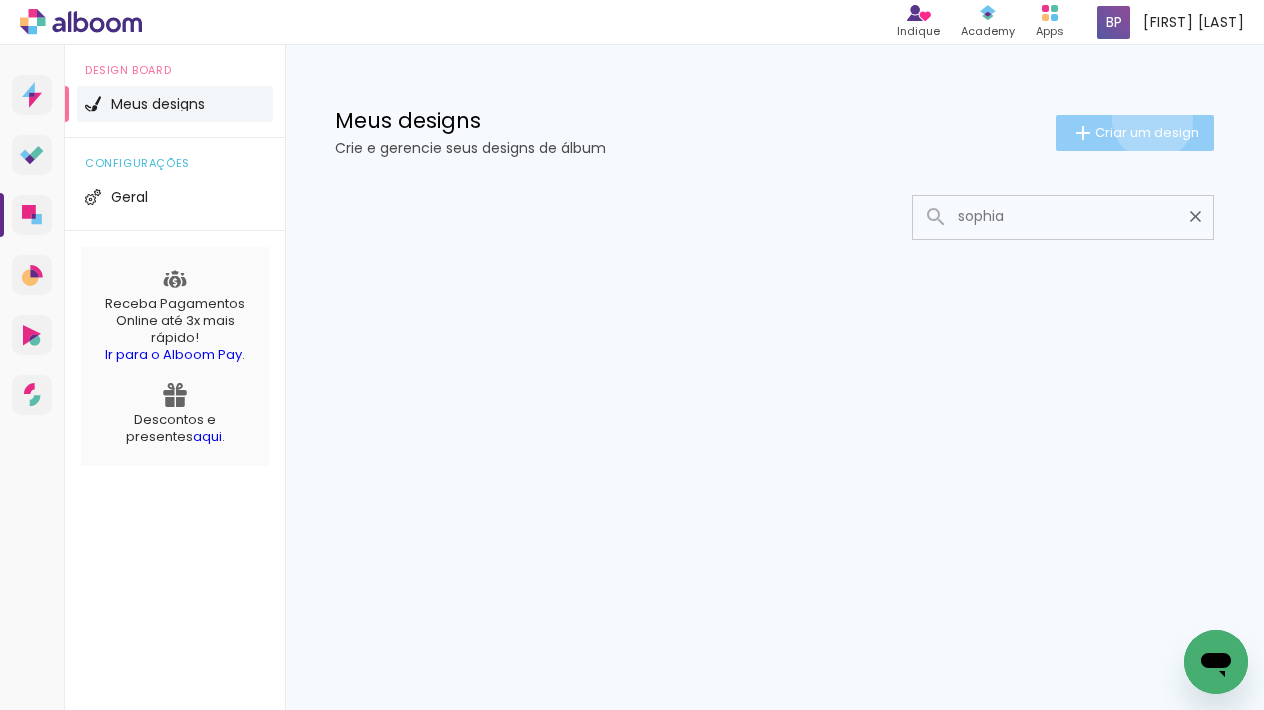 click on "Criar um design" 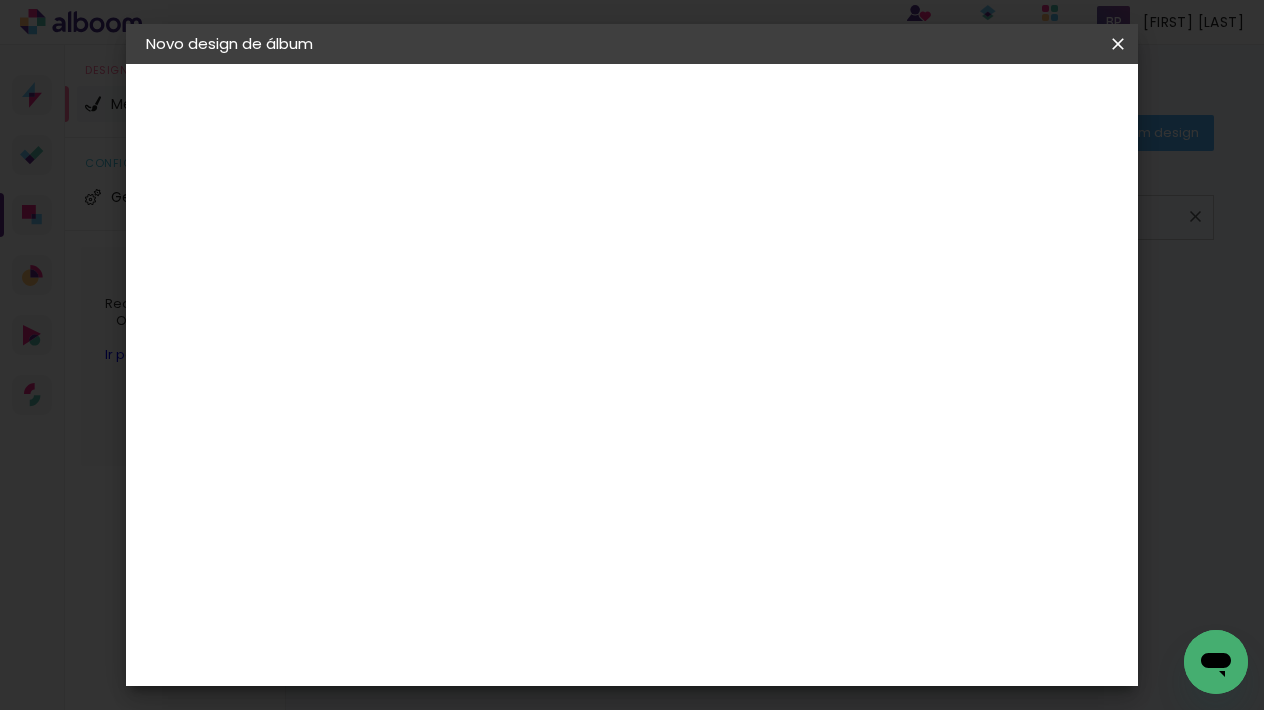 click at bounding box center (473, 268) 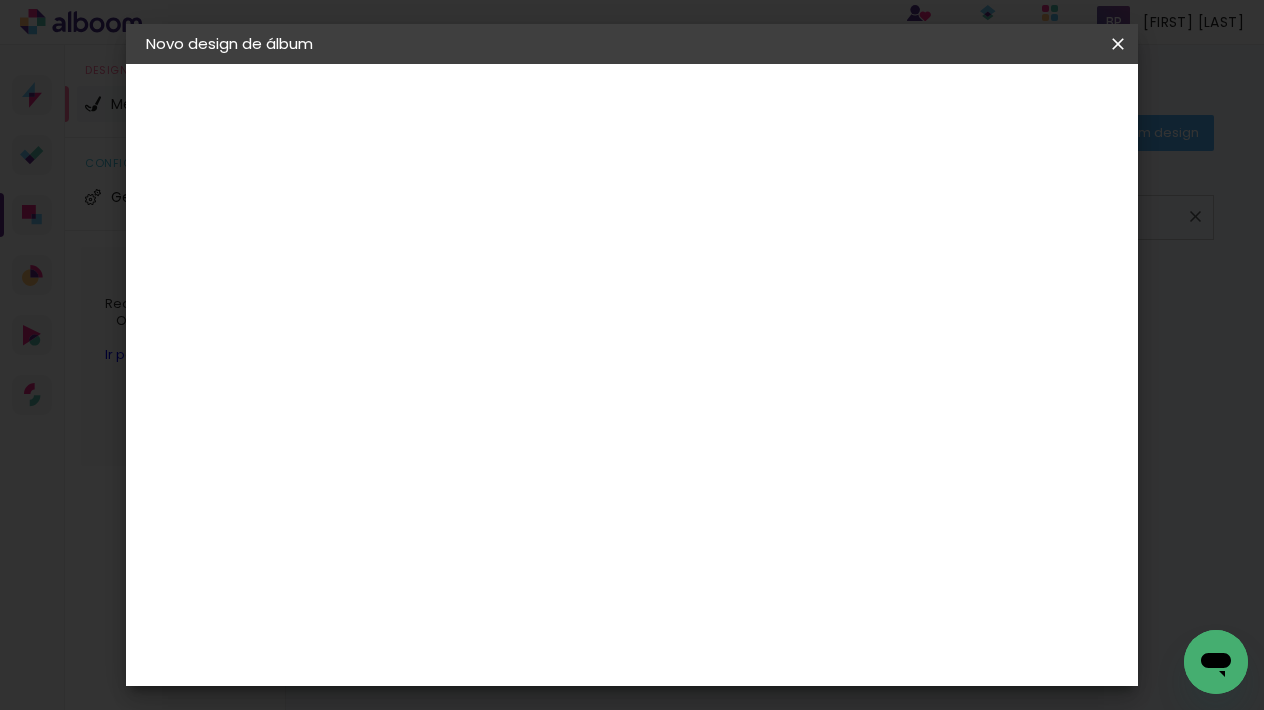 type on "[FIRST]" 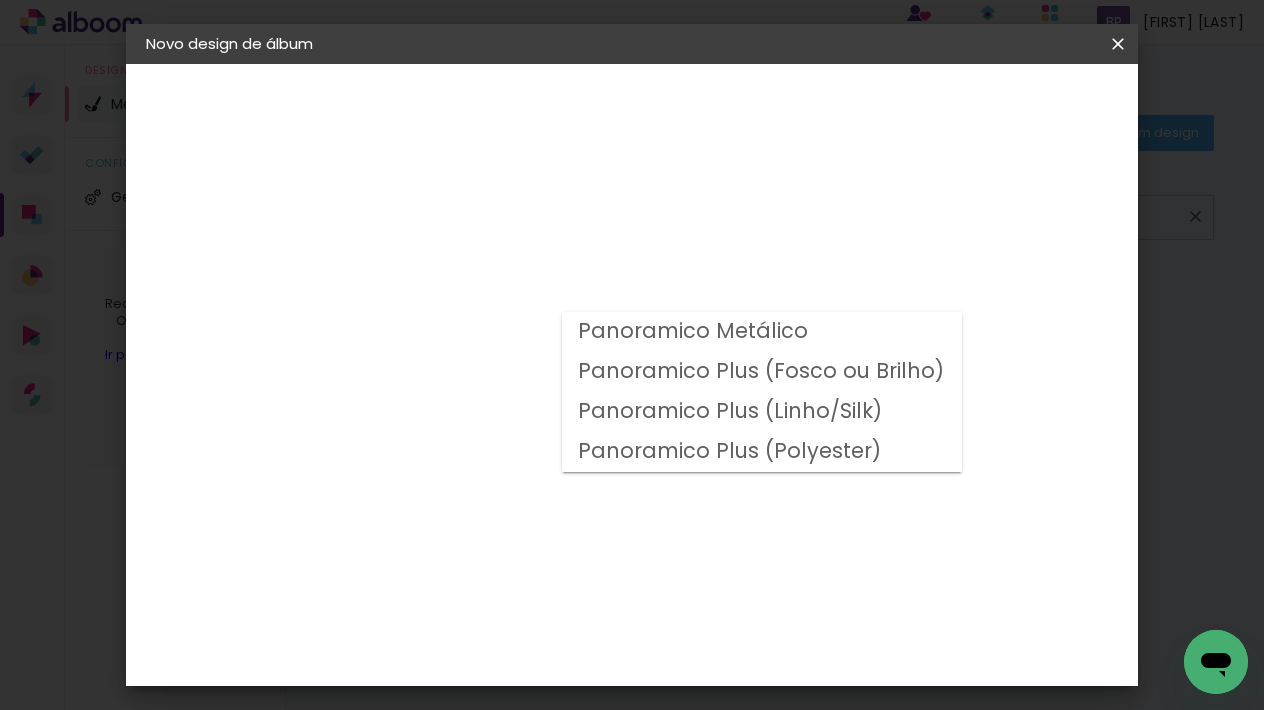 click on "Panoramico Plus (Fosco ou Brilho)" at bounding box center (0, 0) 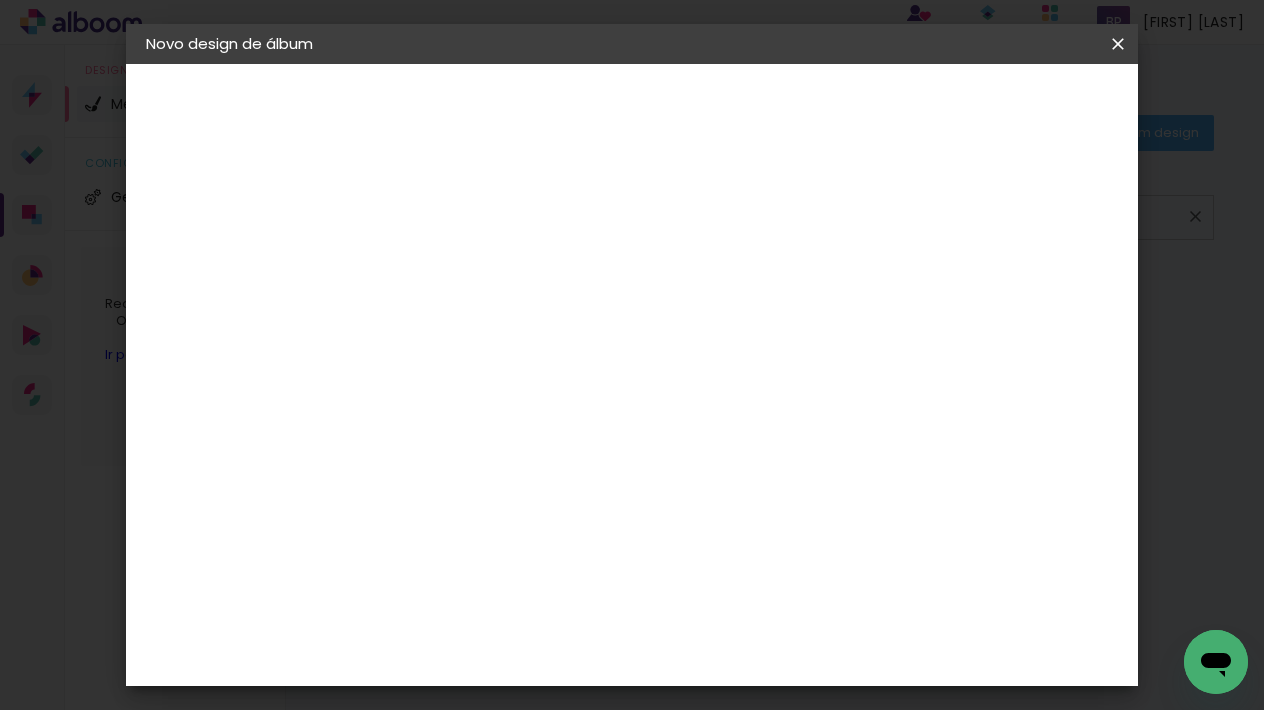 scroll, scrollTop: 849, scrollLeft: 0, axis: vertical 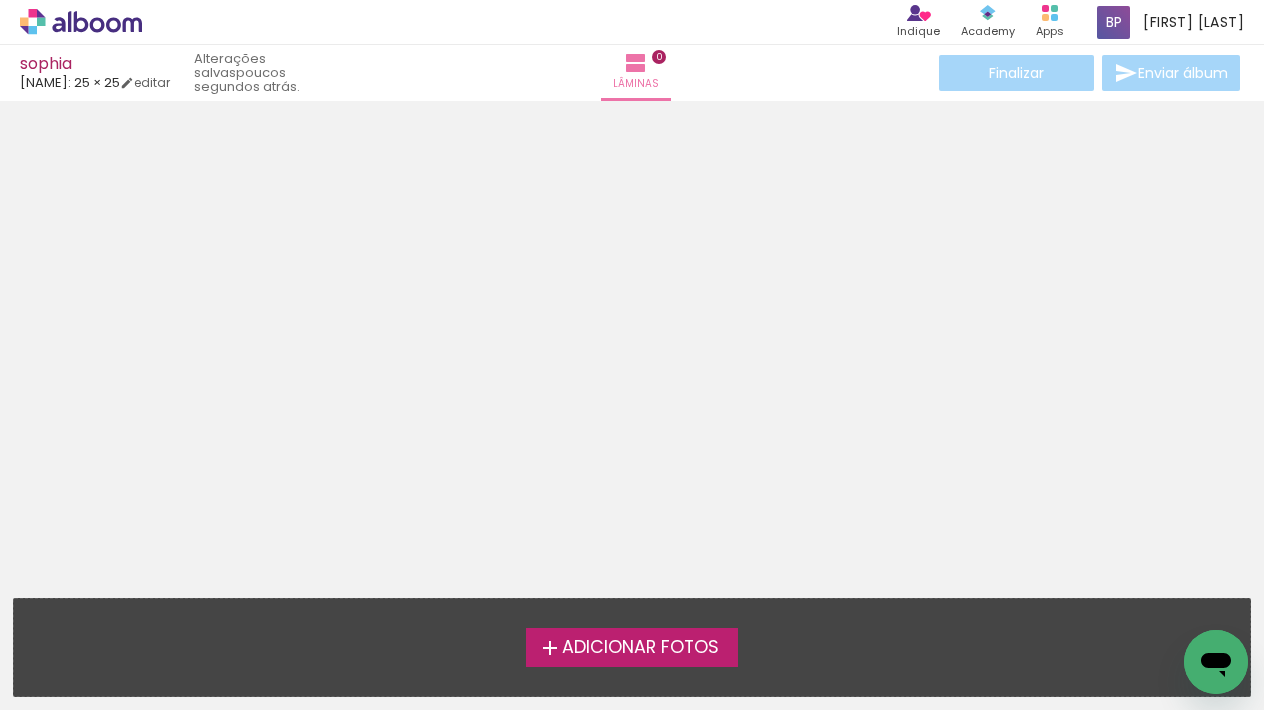 click on "Adicionar Fotos" at bounding box center (640, 648) 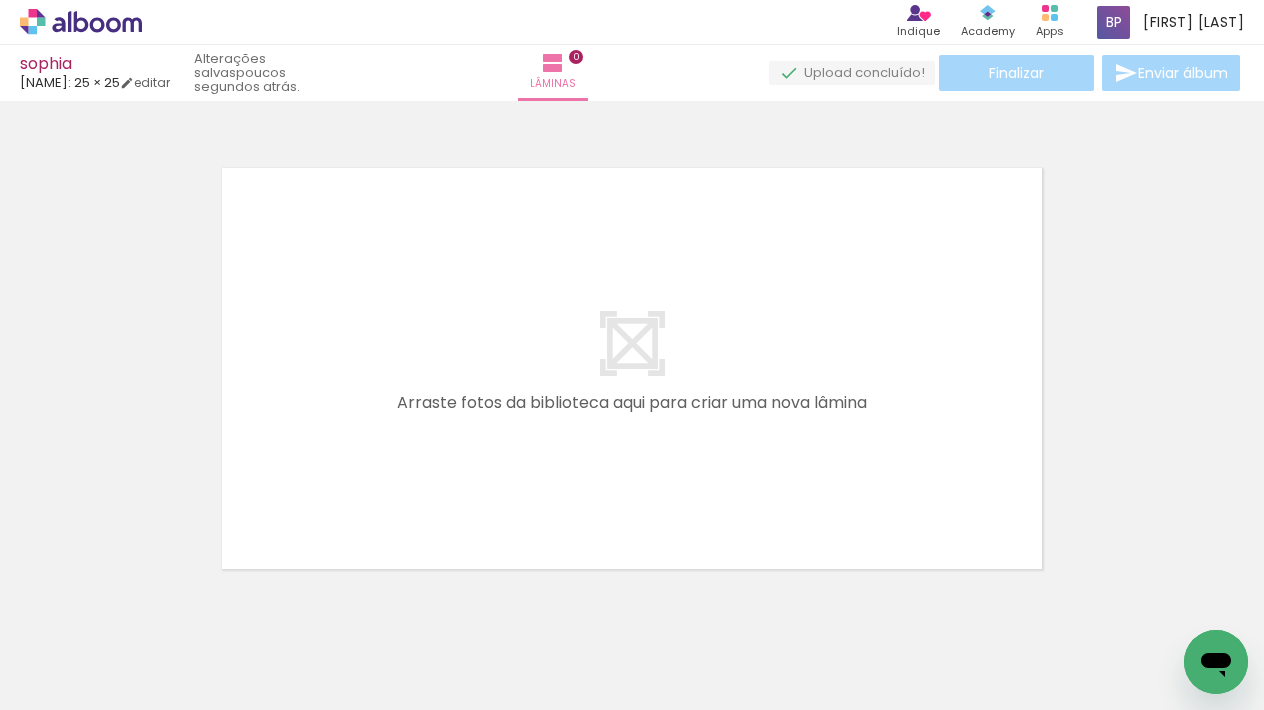 scroll, scrollTop: 25, scrollLeft: 0, axis: vertical 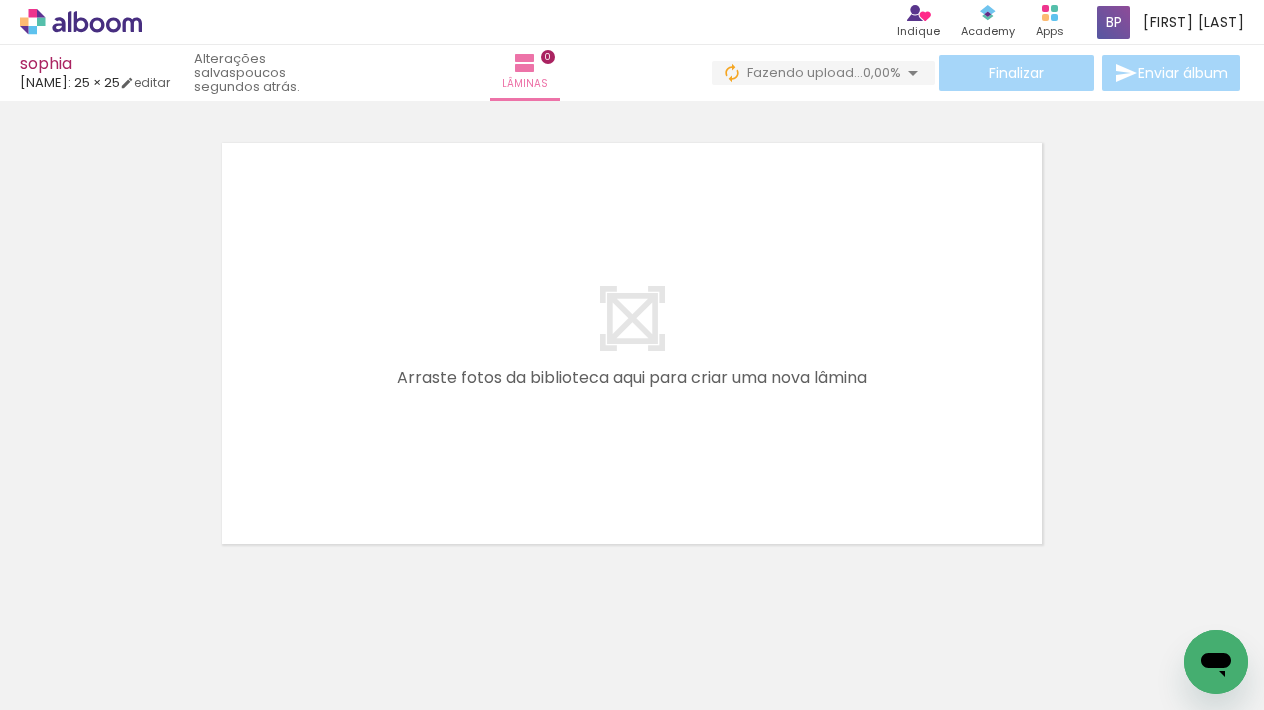 click on "Adicionar
Fotos" at bounding box center (71, 683) 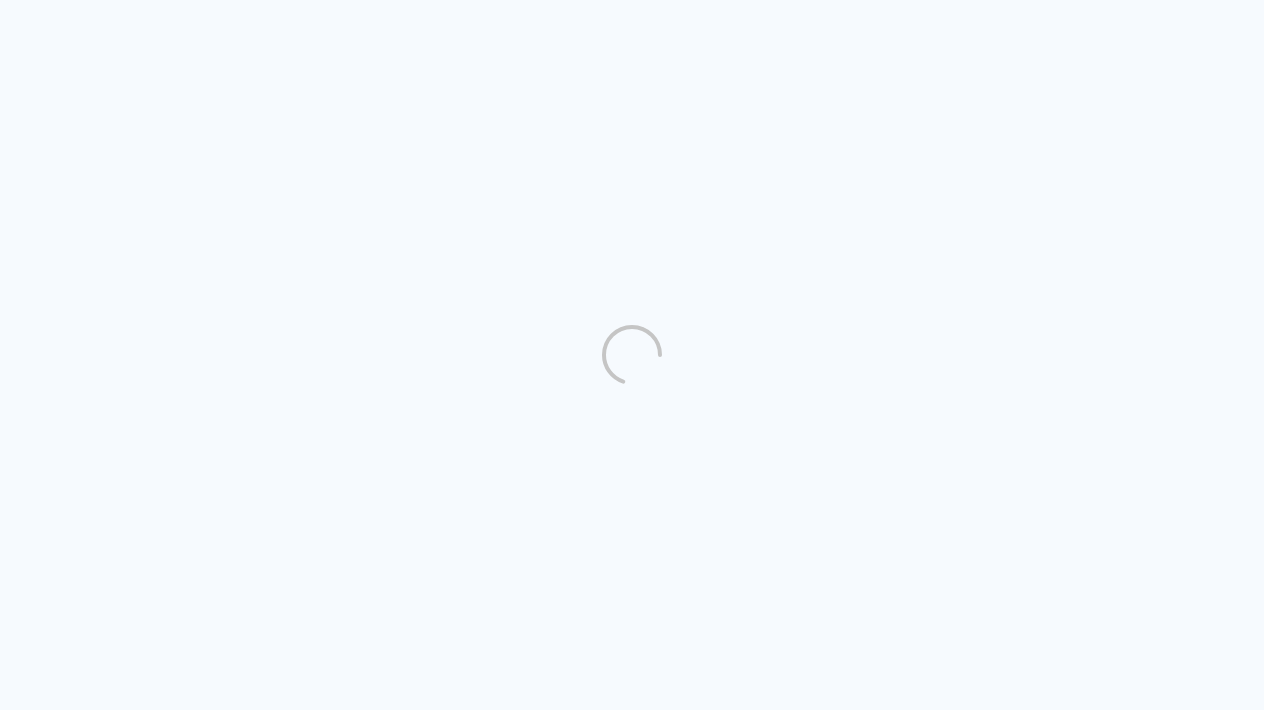 scroll, scrollTop: 0, scrollLeft: 0, axis: both 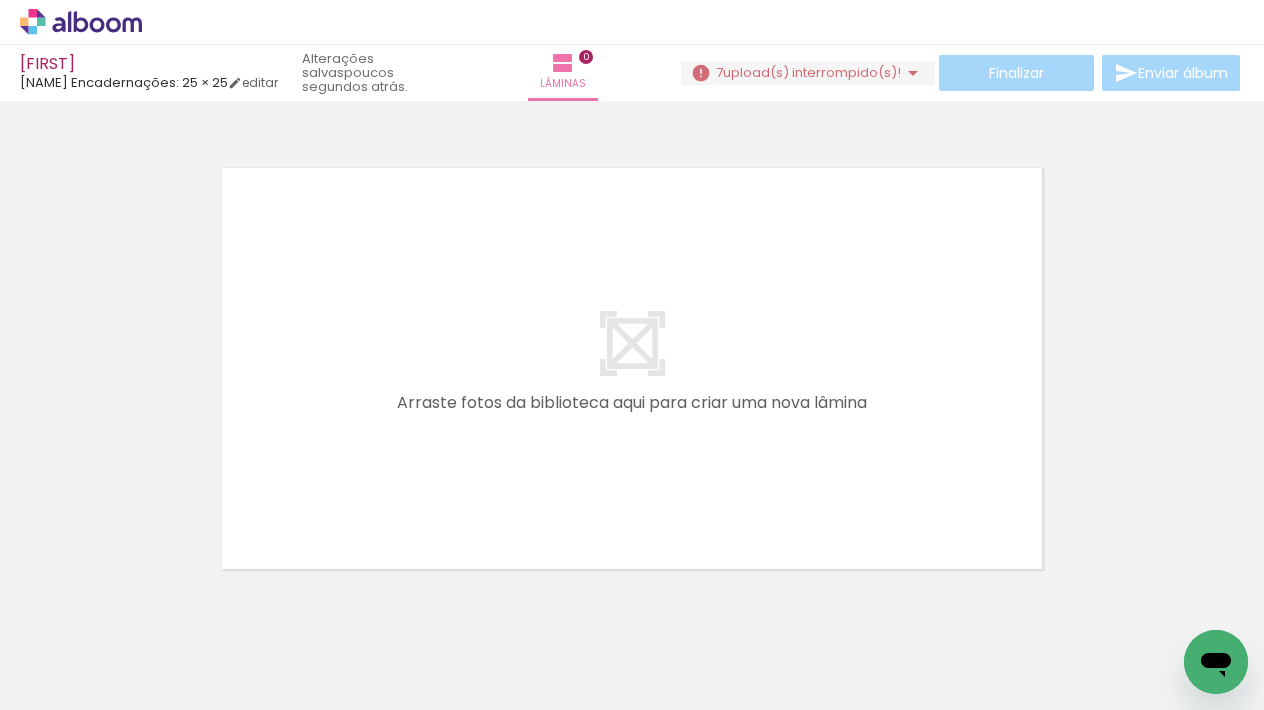 click on "Adicionar
Fotos" at bounding box center [71, 683] 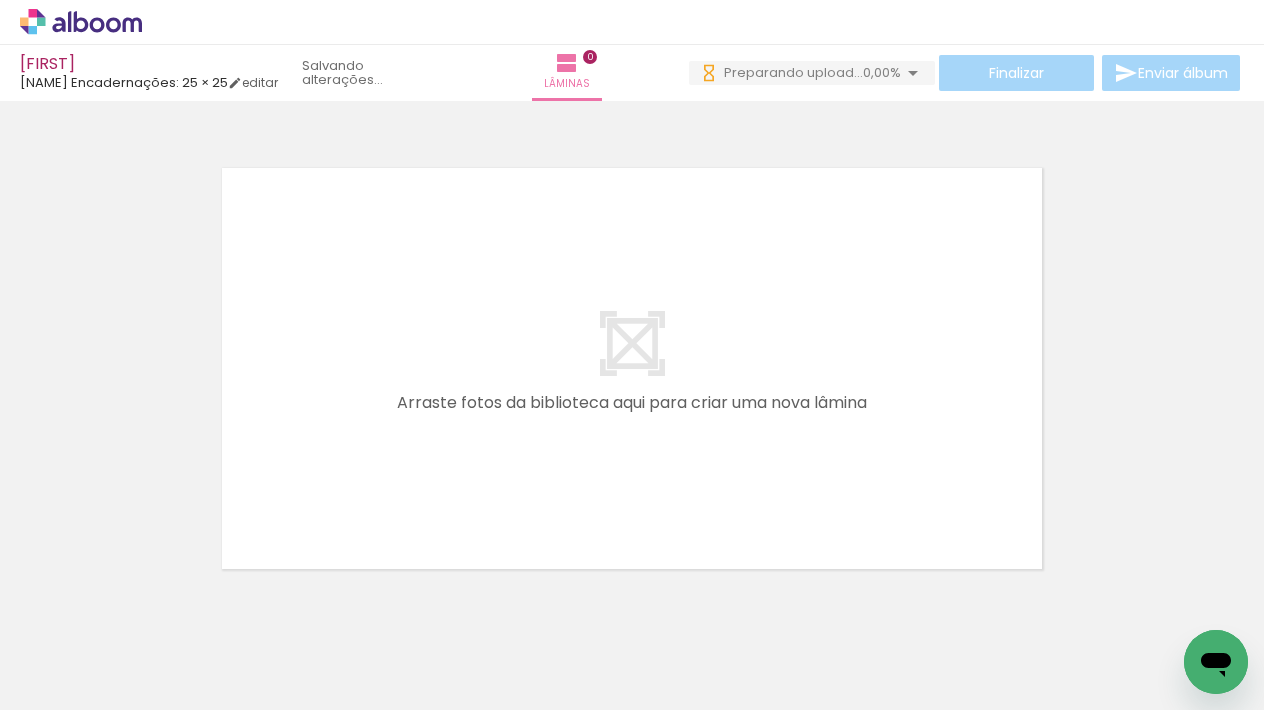 scroll, scrollTop: 0, scrollLeft: 0, axis: both 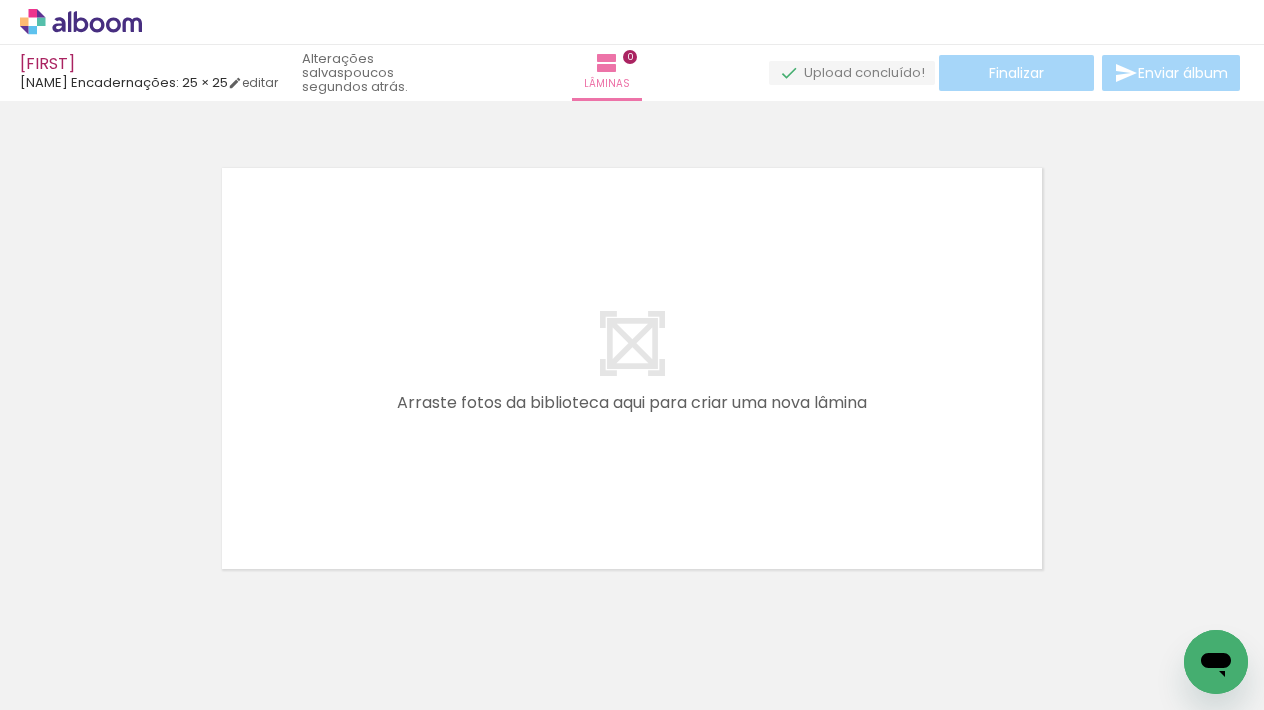 click 